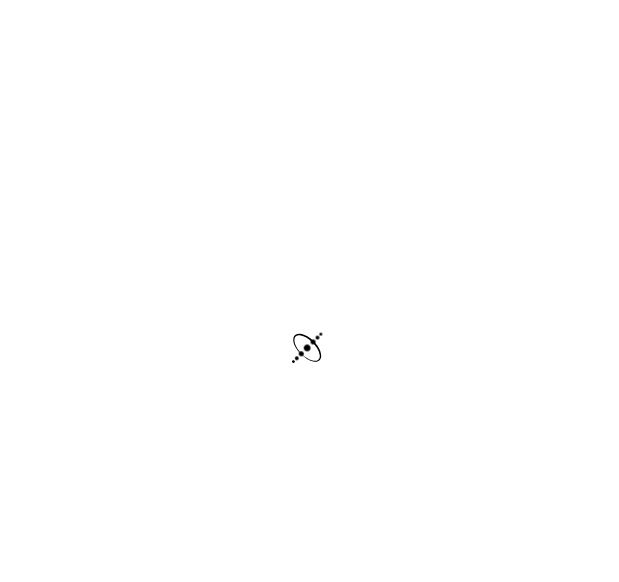 scroll, scrollTop: 0, scrollLeft: 0, axis: both 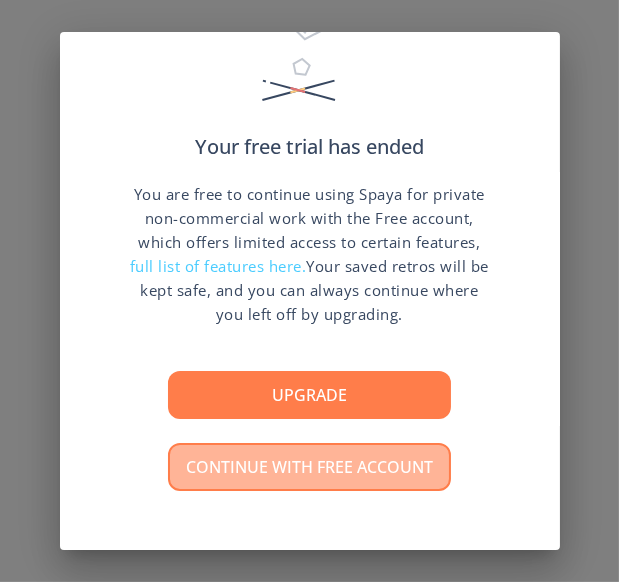 click on "Continue with free account" at bounding box center [309, 467] 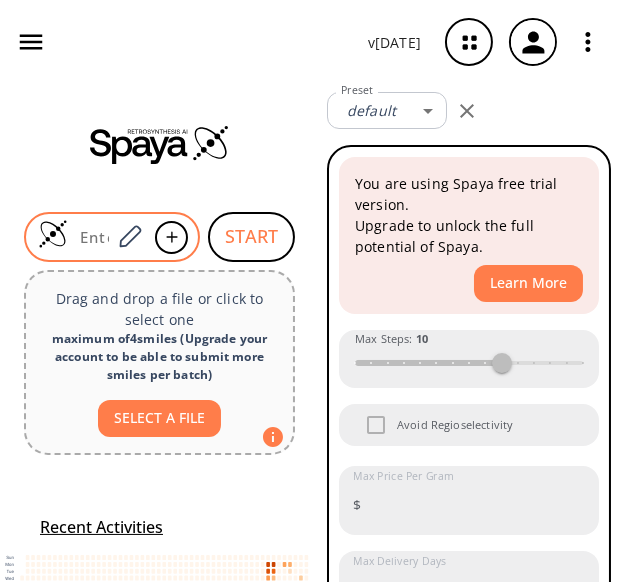 click at bounding box center (89, 237) 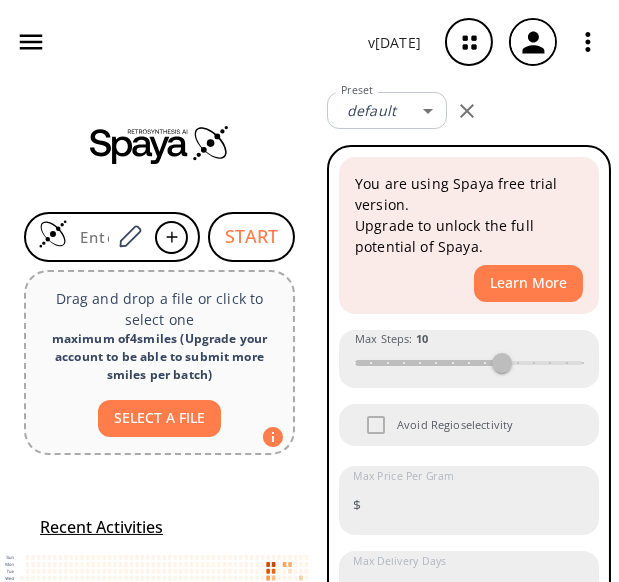 paste on "O=C(N)C(F)(C1=CC=CC(Cl)=C1)F" 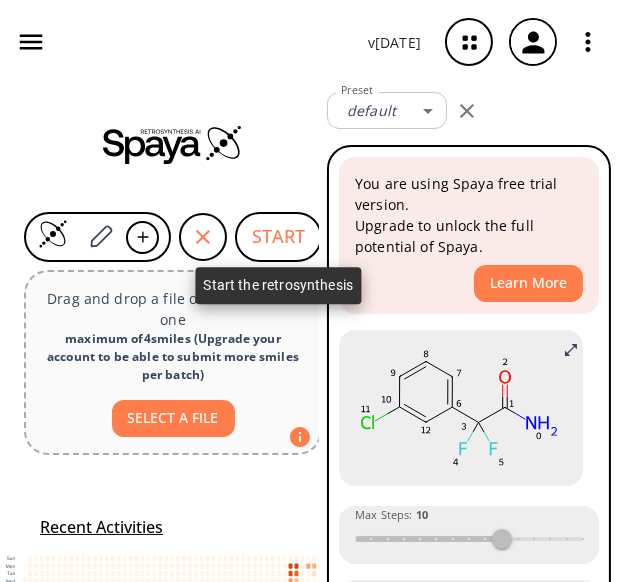 click on "START" at bounding box center [278, 237] 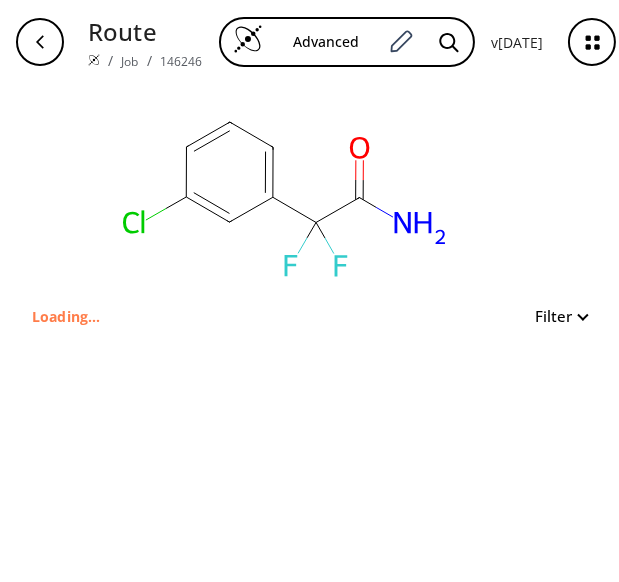 type on "C1=CC(=CC(=C1)Cl)C(C(=O)N)(F)F" 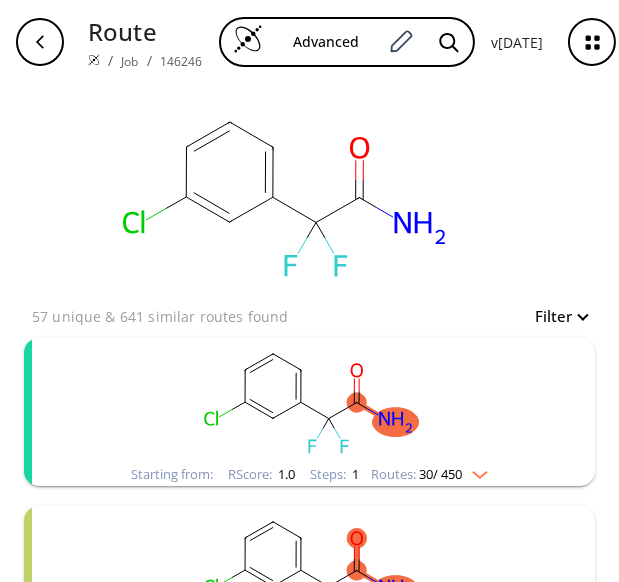 click 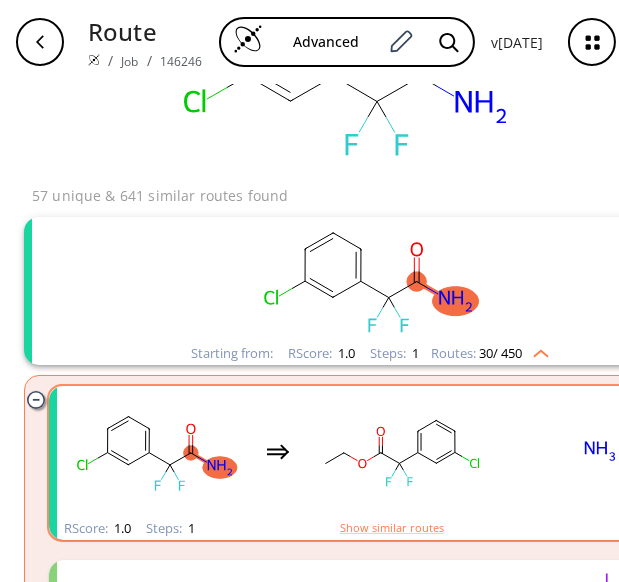 scroll, scrollTop: 181, scrollLeft: 0, axis: vertical 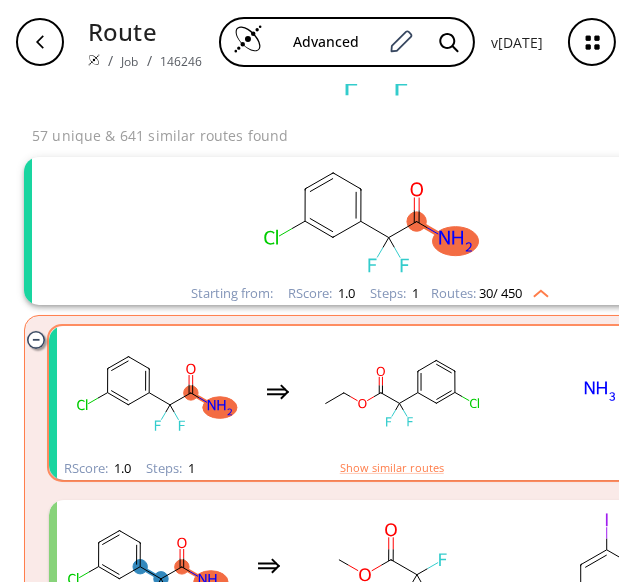 click 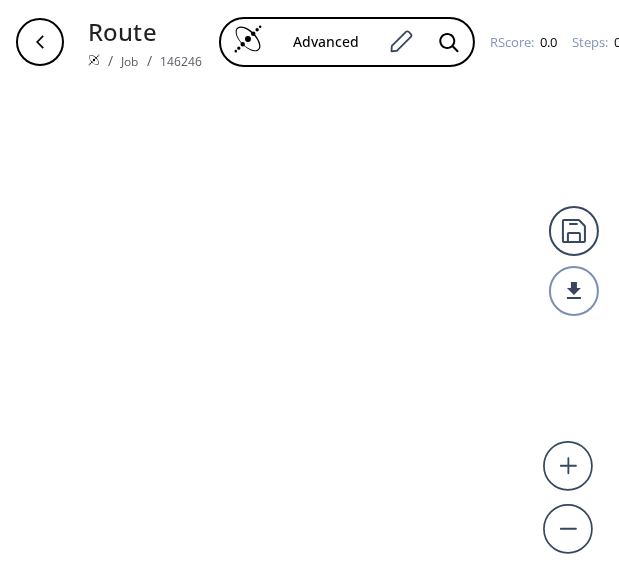 scroll, scrollTop: 0, scrollLeft: 0, axis: both 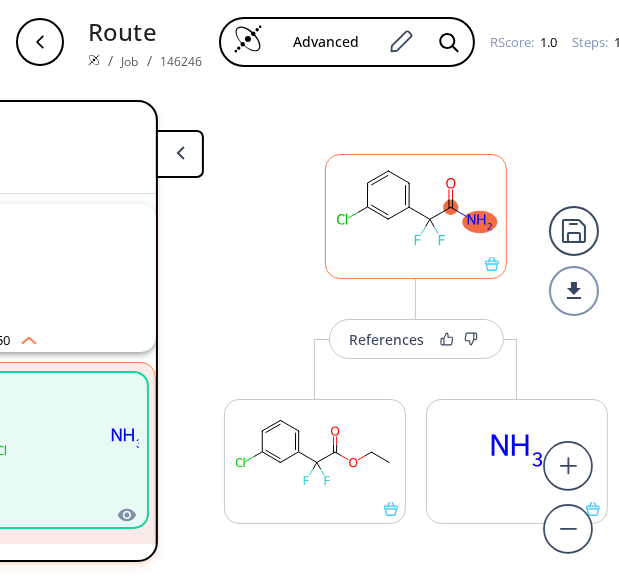 click 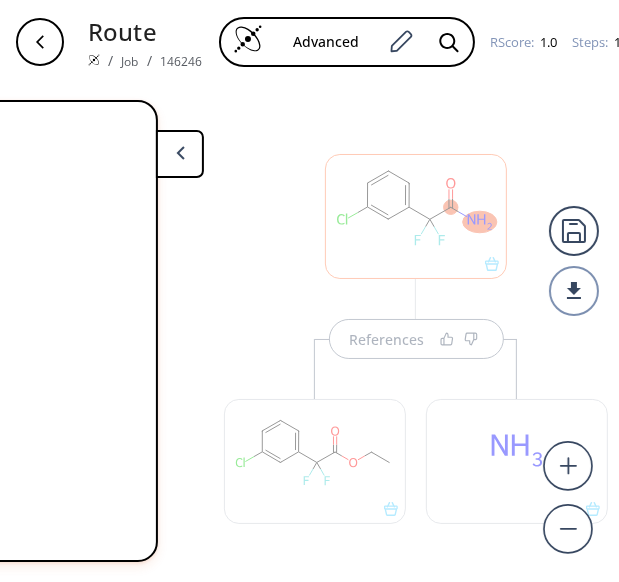 scroll, scrollTop: 10, scrollLeft: 0, axis: vertical 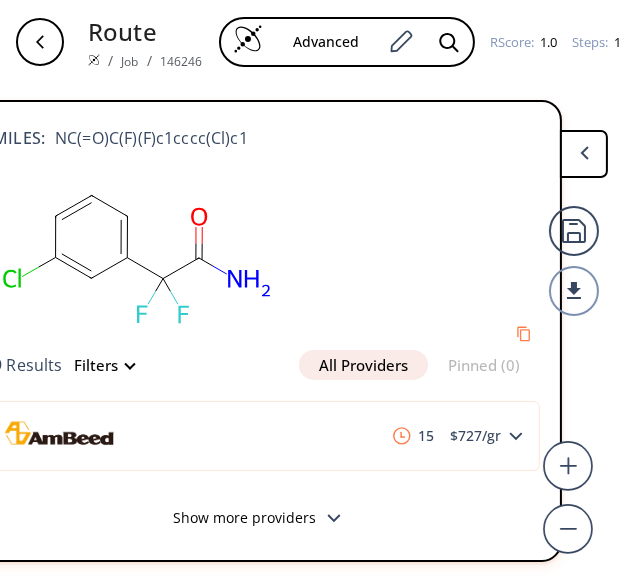 click on "Show more providers" at bounding box center (262, 520) 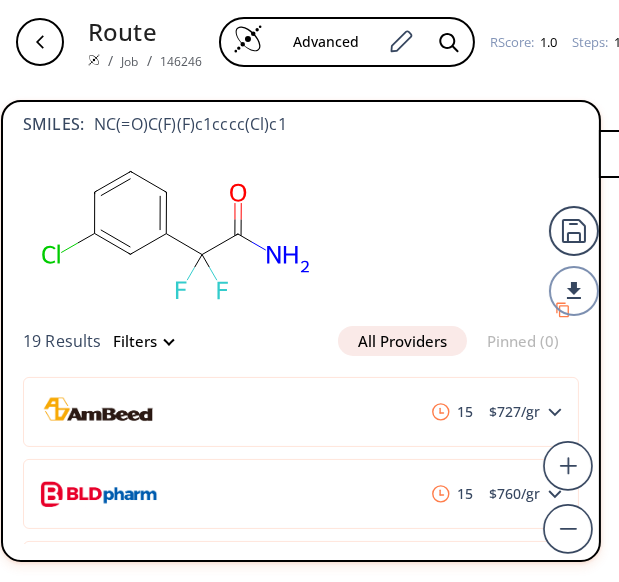 scroll, scrollTop: 0, scrollLeft: 0, axis: both 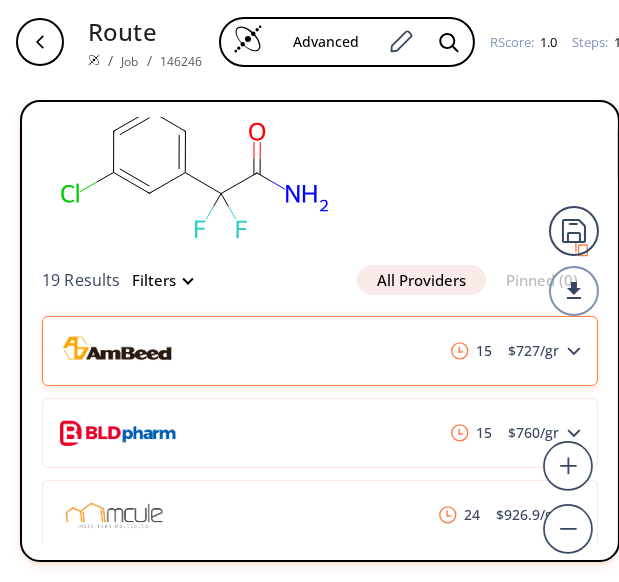click on "15 $ 727 /gr" at bounding box center (320, 351) 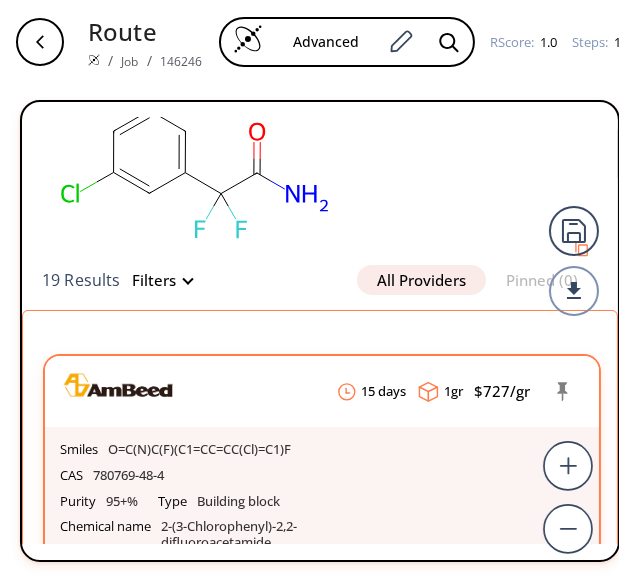 click on "Purity 95+% Type Building block Chemical name 2-(3-Chlorophenyl)-2,2-difluoroacetamide" at bounding box center (322, 522) 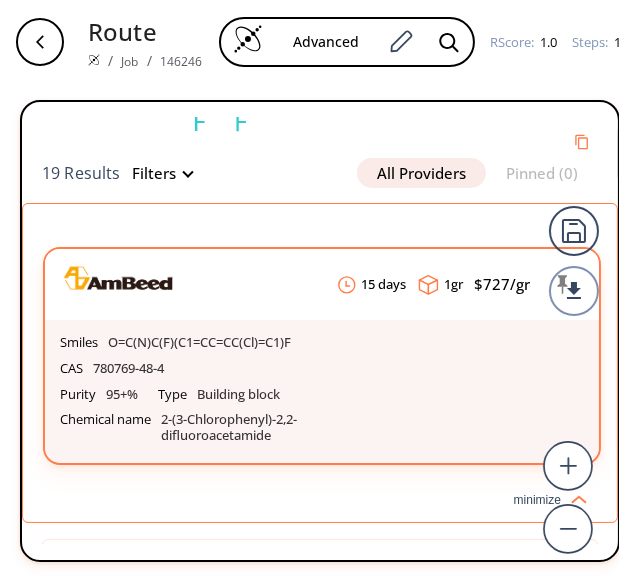 scroll, scrollTop: 240, scrollLeft: 0, axis: vertical 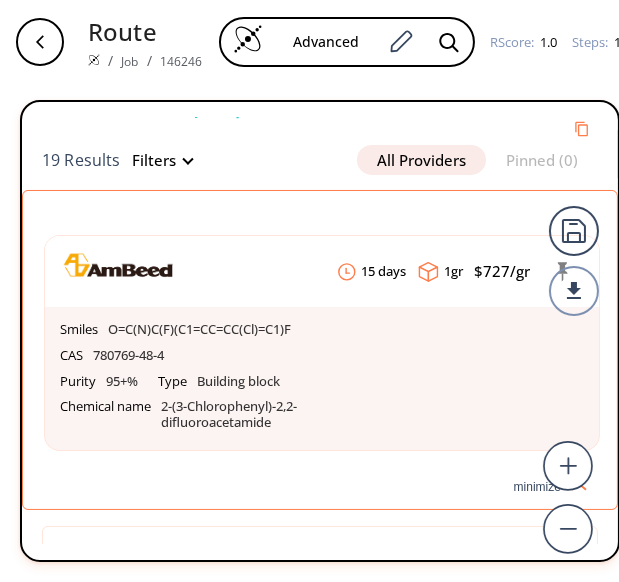 click on "minimize" at bounding box center [550, 484] 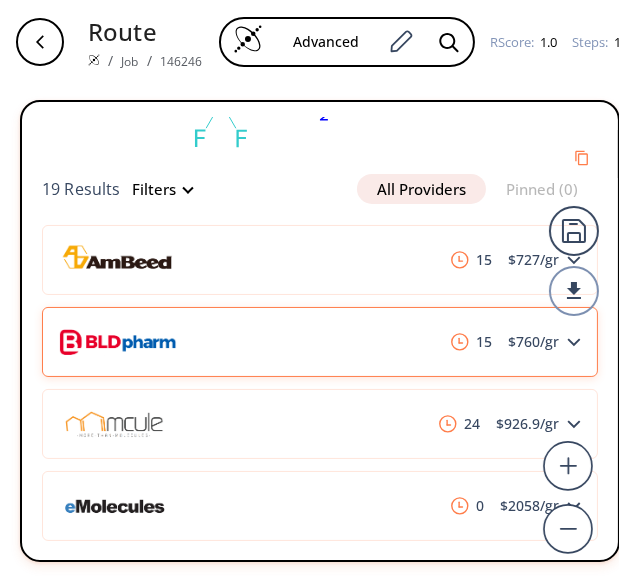 scroll, scrollTop: 269, scrollLeft: 0, axis: vertical 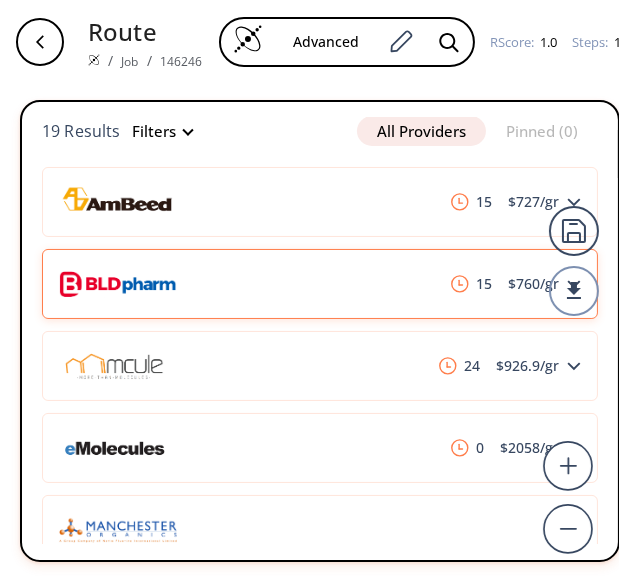 click on "24 $ 926.9 /gr" at bounding box center [320, 366] 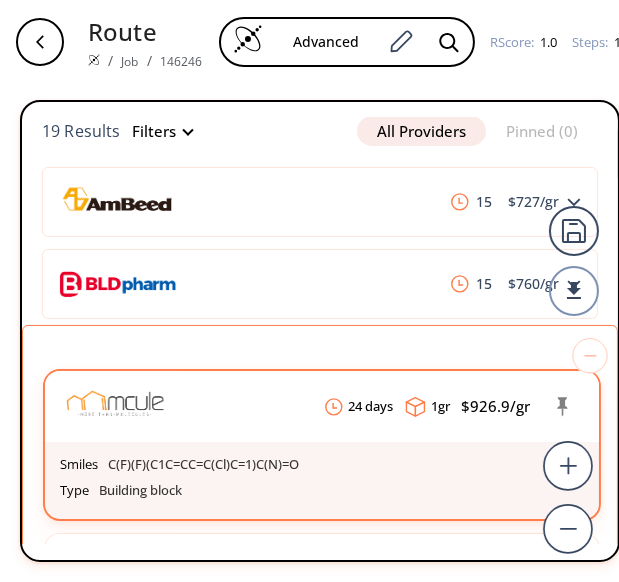 click on "24 days 1 gr $ 926.9 /gr" at bounding box center (322, 406) 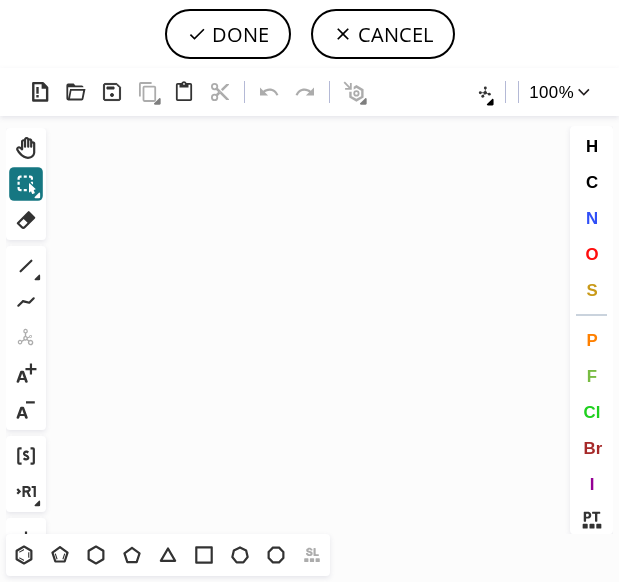 scroll, scrollTop: 0, scrollLeft: 0, axis: both 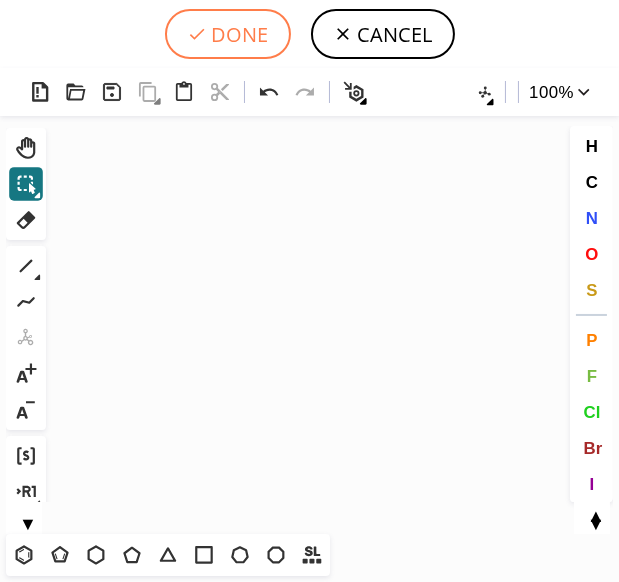 click on "DONE" at bounding box center (228, 34) 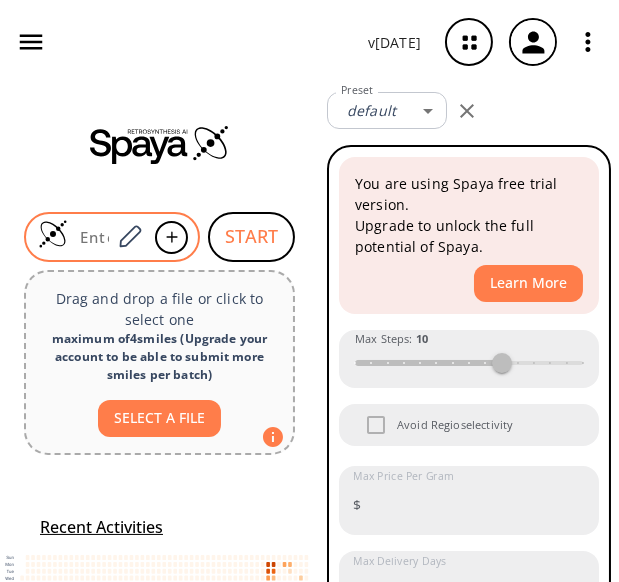 click at bounding box center [89, 237] 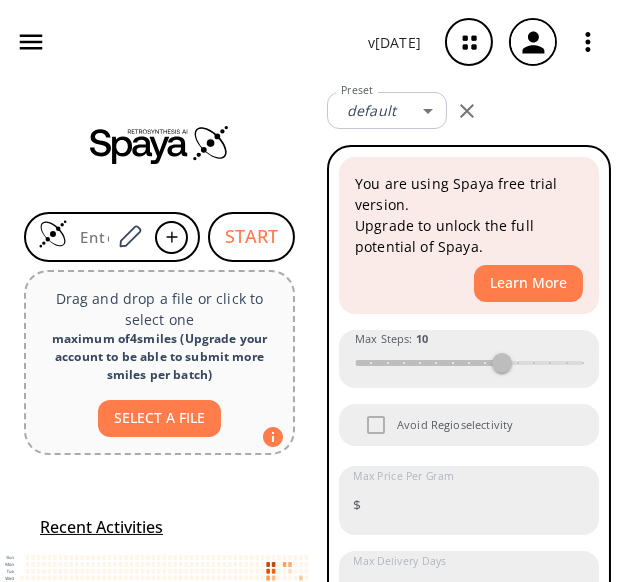 paste on "COc1ccc(C(C)NC(=O)c2nnn(-c3ccccc3)c2C)cc1" 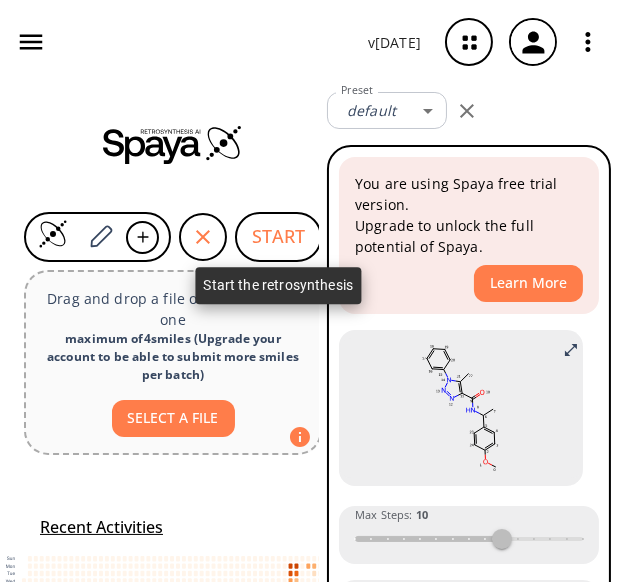 click on "START" at bounding box center (278, 237) 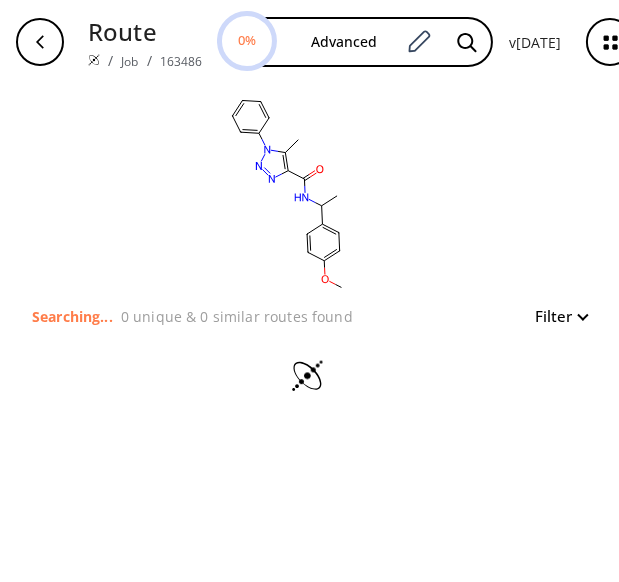 click 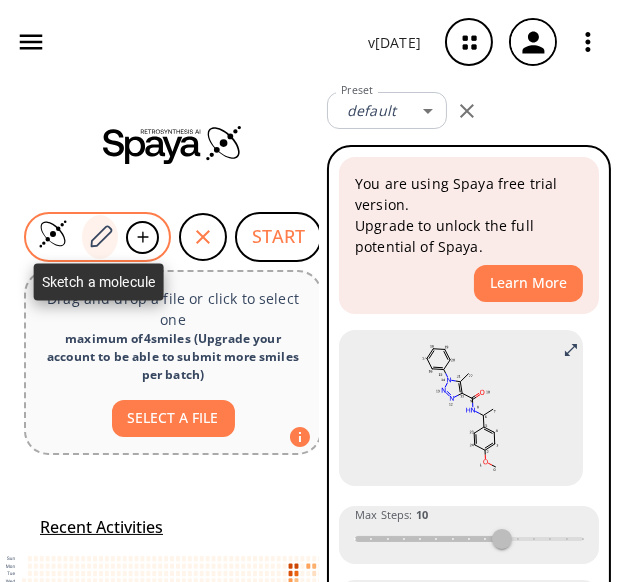 click 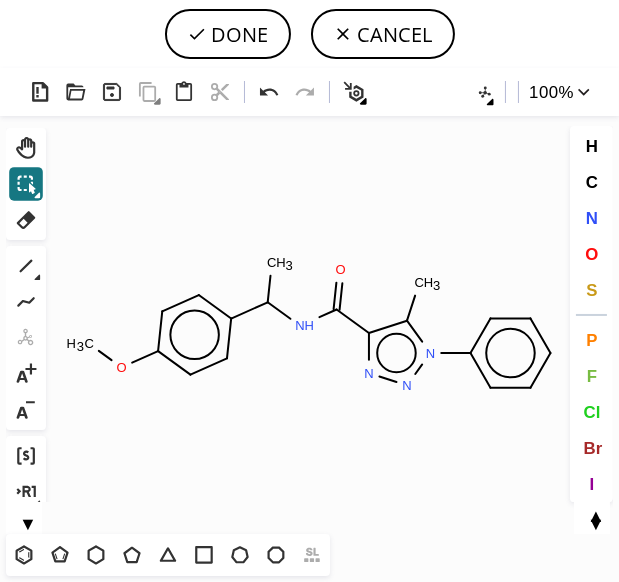 scroll, scrollTop: 0, scrollLeft: 0, axis: both 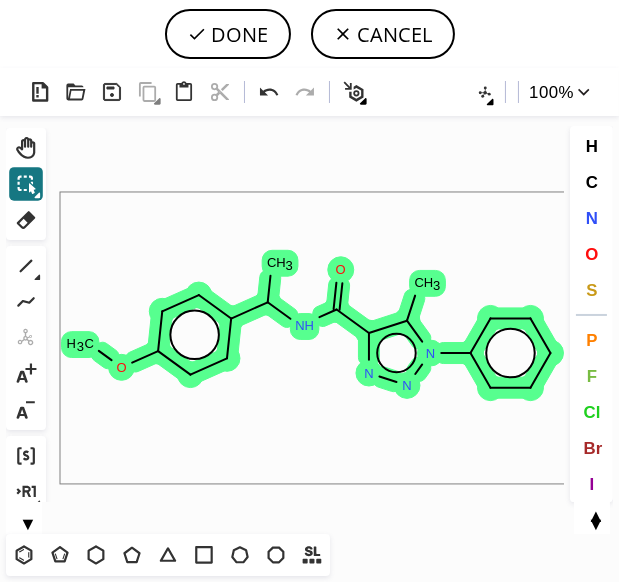 drag, startPoint x: 53, startPoint y: 196, endPoint x: 651, endPoint y: 485, distance: 664.1724 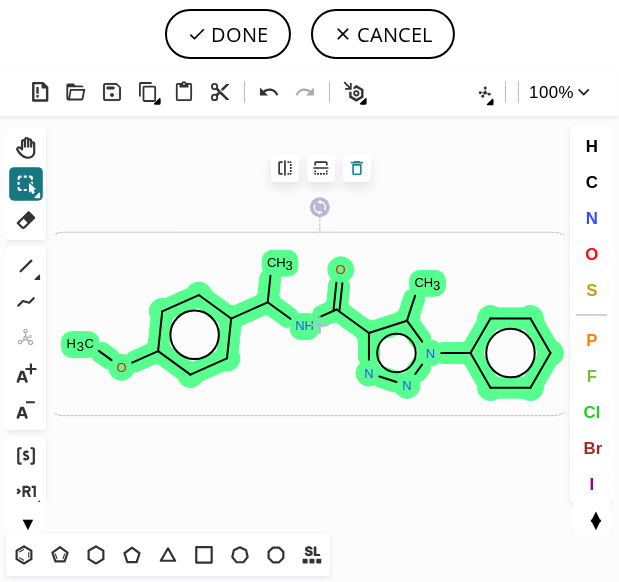 click 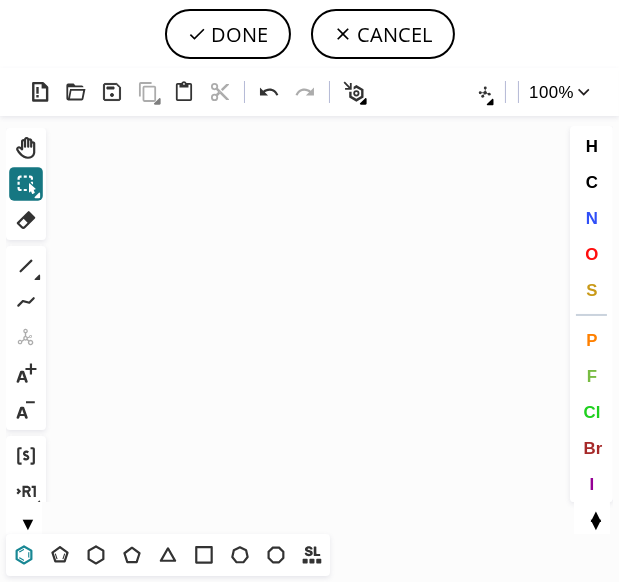 click on "T" at bounding box center (24, 555) 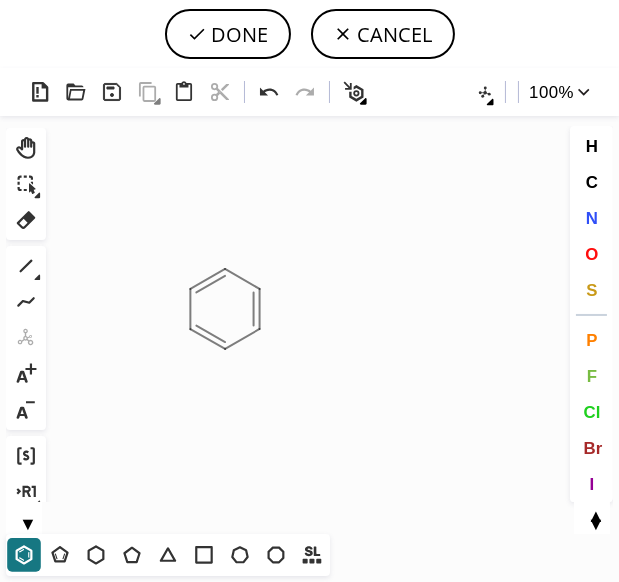 click on "Created with [PERSON_NAME] 2.3.0" 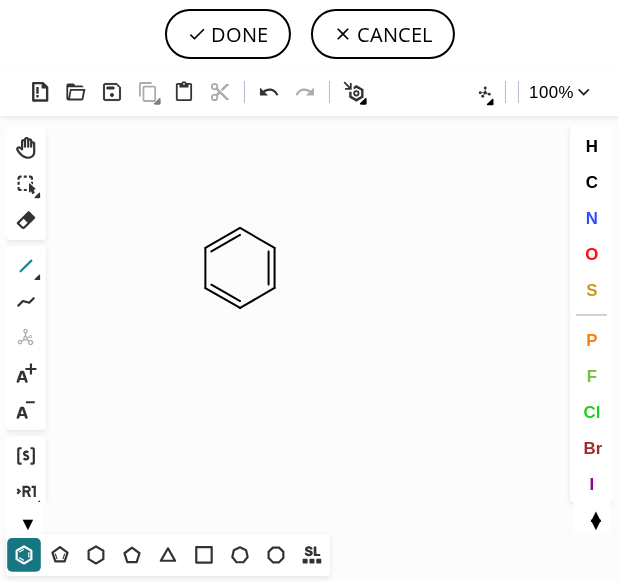 click 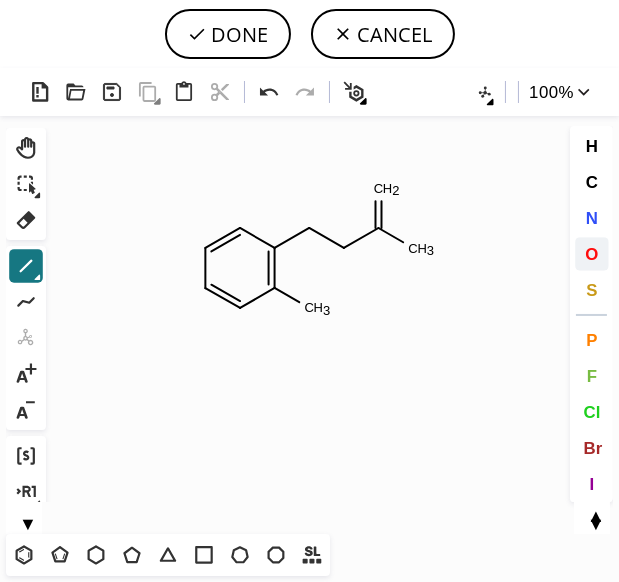 click on "O" at bounding box center [592, 254] 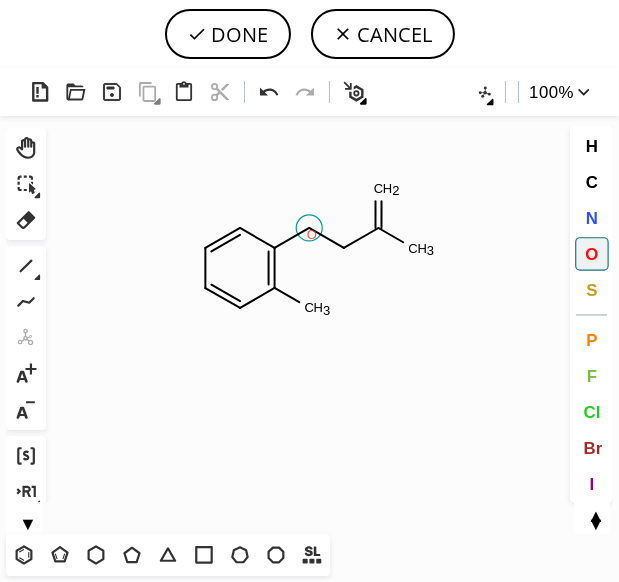 click on "O" 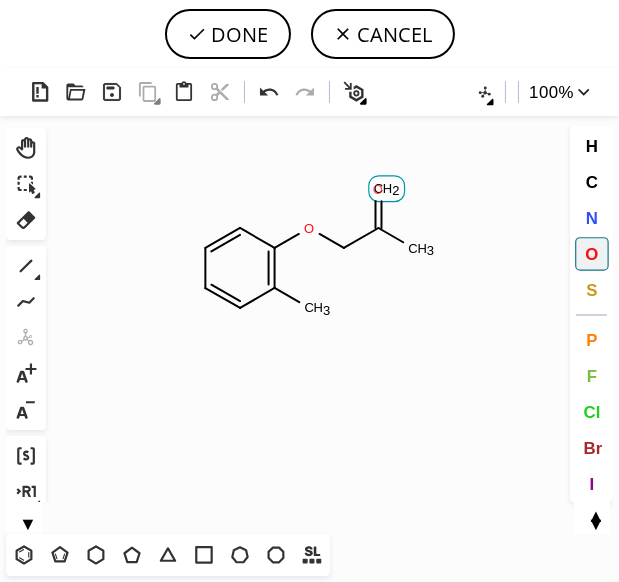 click on "O" 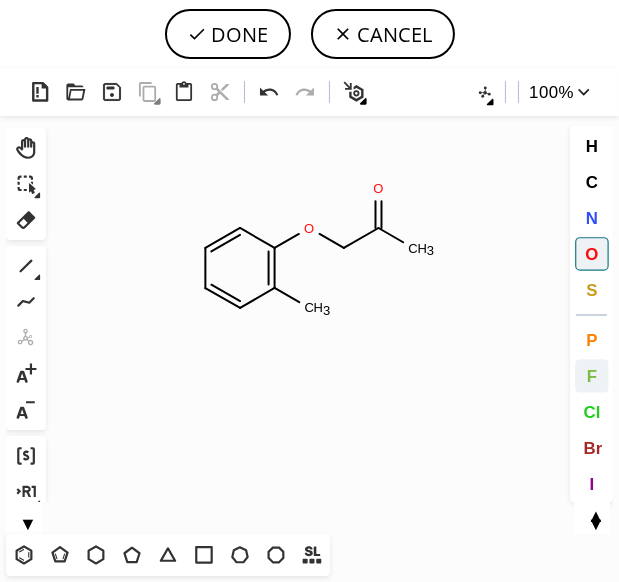 click on "F" at bounding box center [591, 375] 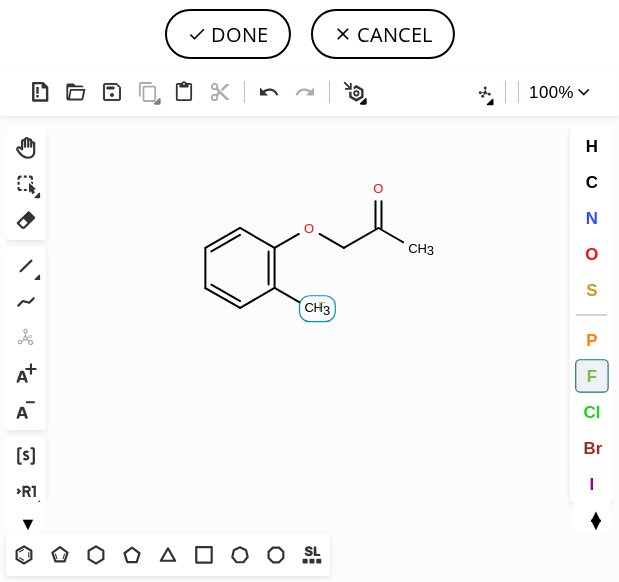 click on "F" 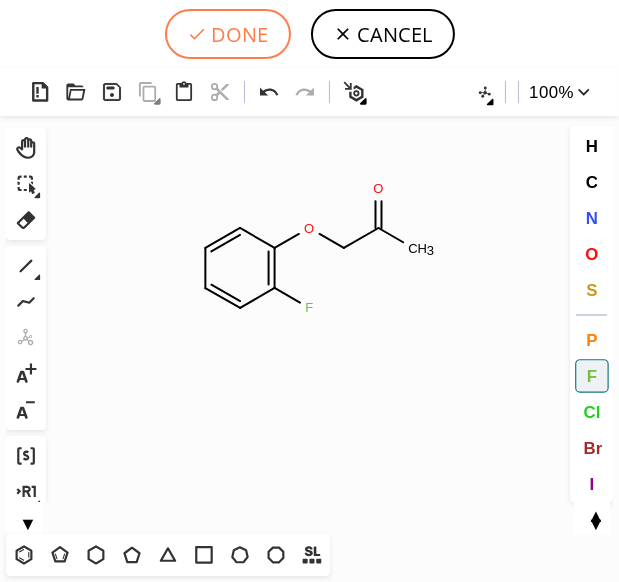 click on "DONE" at bounding box center [228, 34] 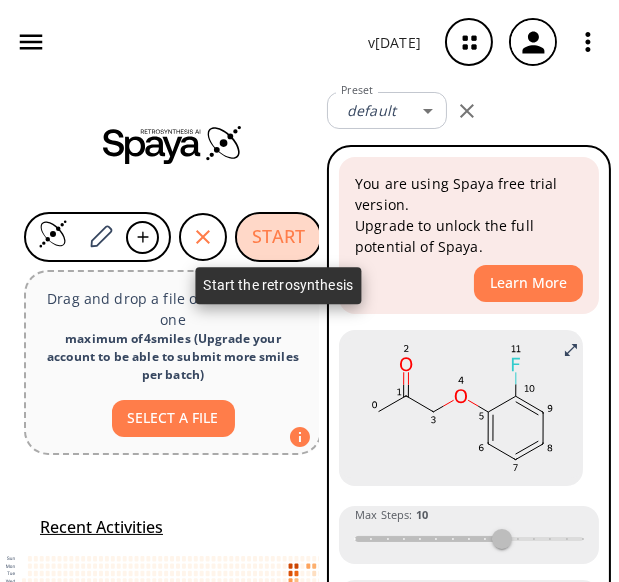 click on "START" at bounding box center (278, 237) 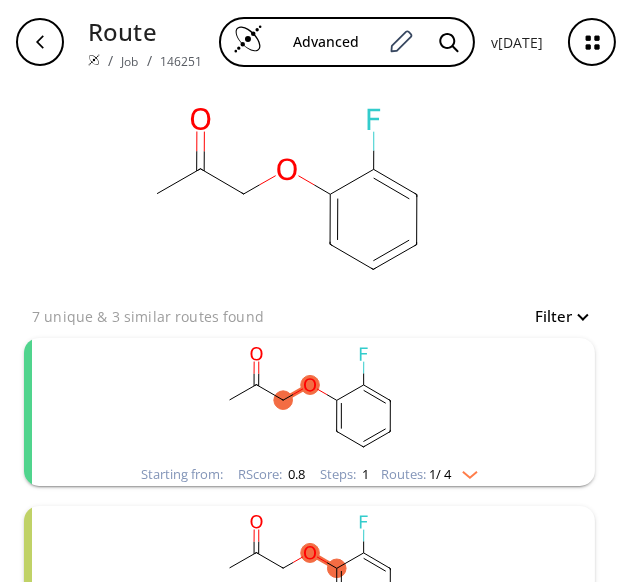 click 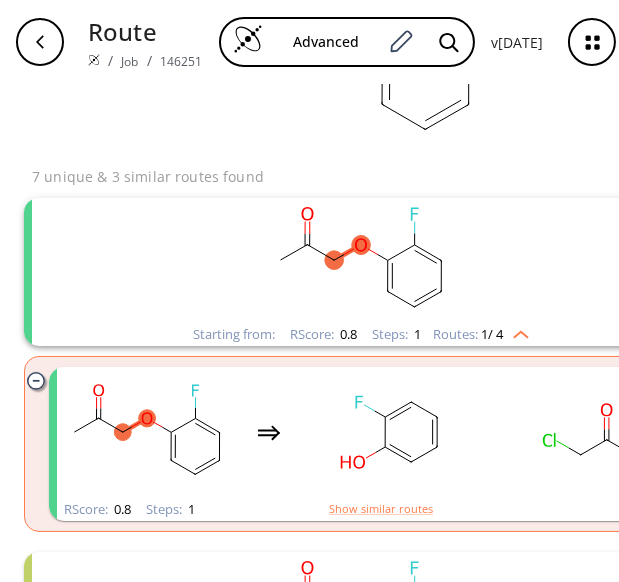 scroll, scrollTop: 151, scrollLeft: 0, axis: vertical 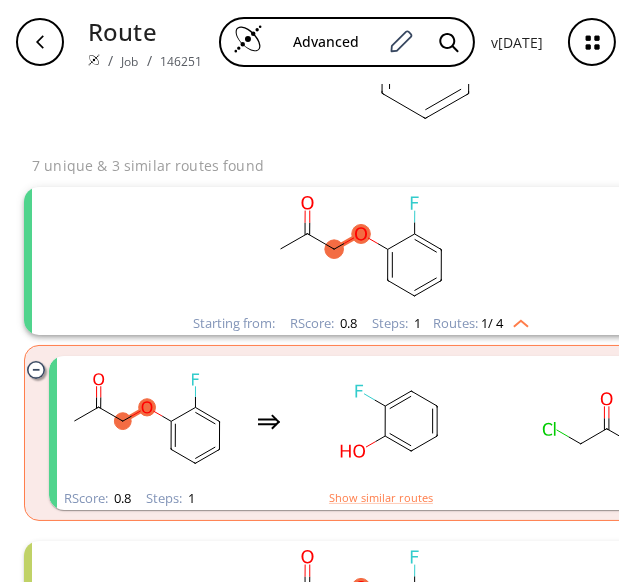 click at bounding box center [369, 421] 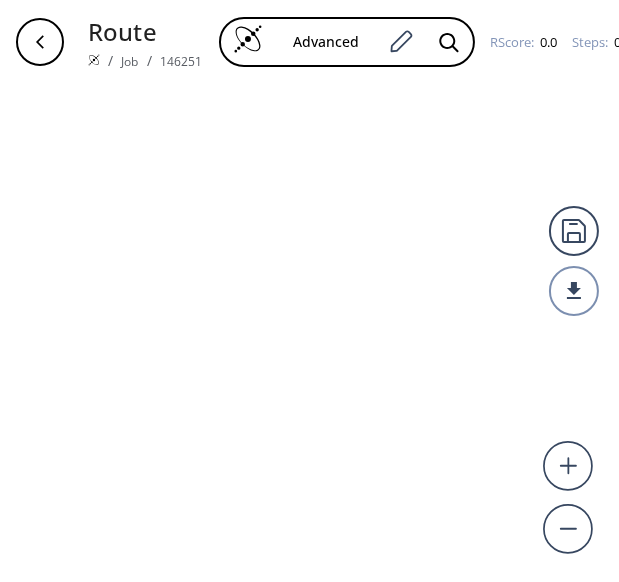 scroll, scrollTop: 0, scrollLeft: 0, axis: both 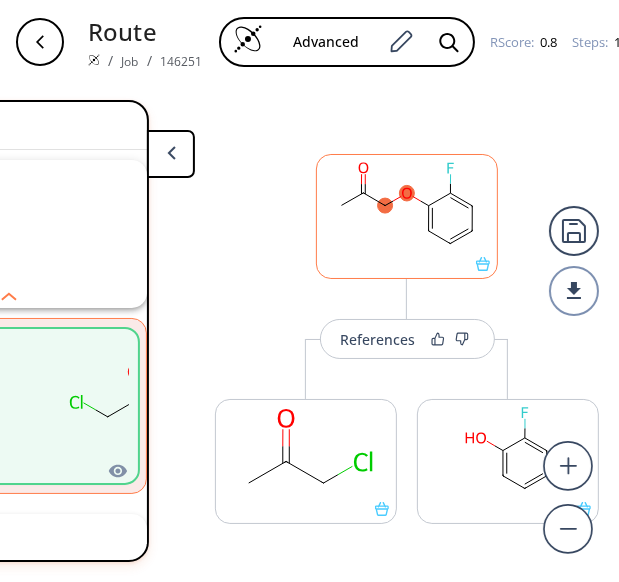 click 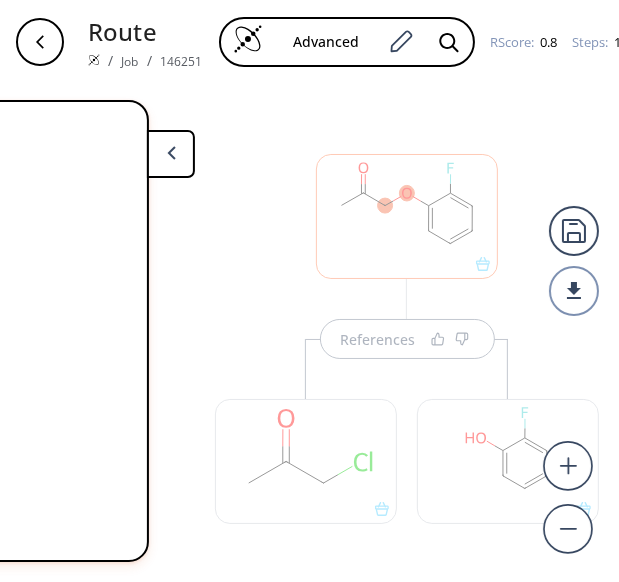 scroll, scrollTop: 0, scrollLeft: 0, axis: both 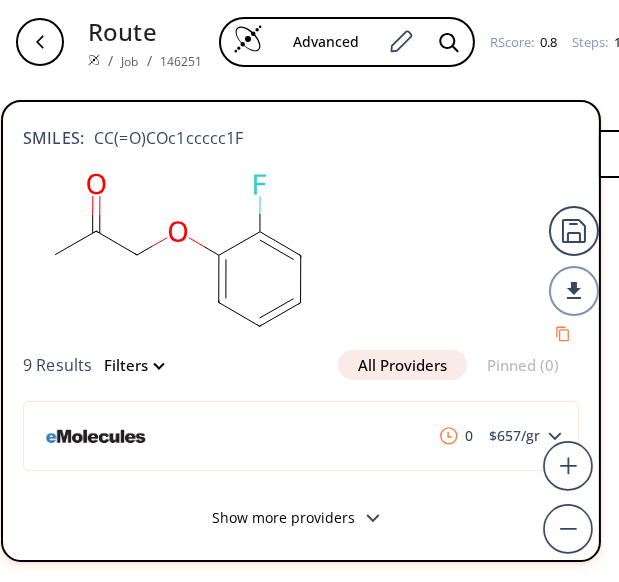click on "Show more providers" at bounding box center [301, 520] 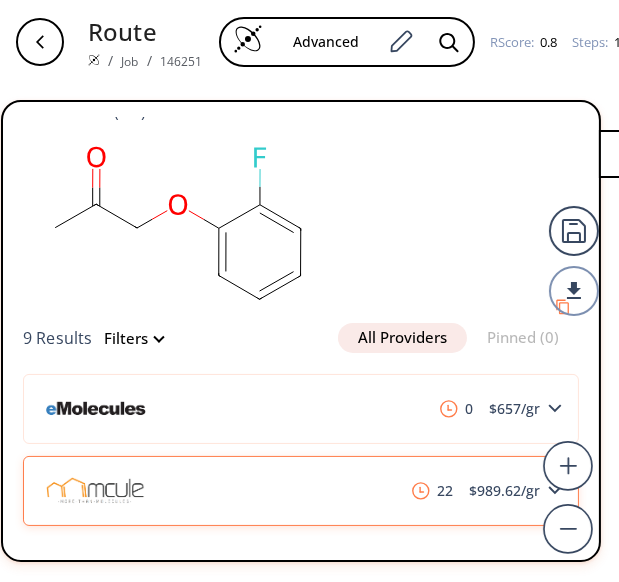 scroll, scrollTop: 93, scrollLeft: 0, axis: vertical 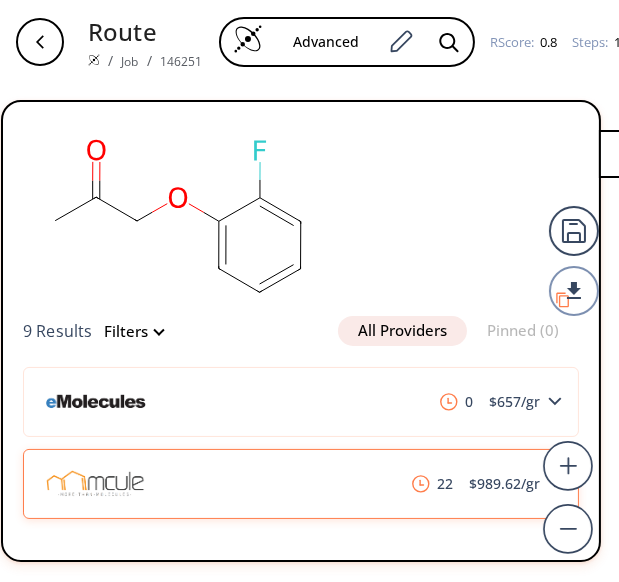 click on "22 $ 989.62 /gr" at bounding box center [301, 484] 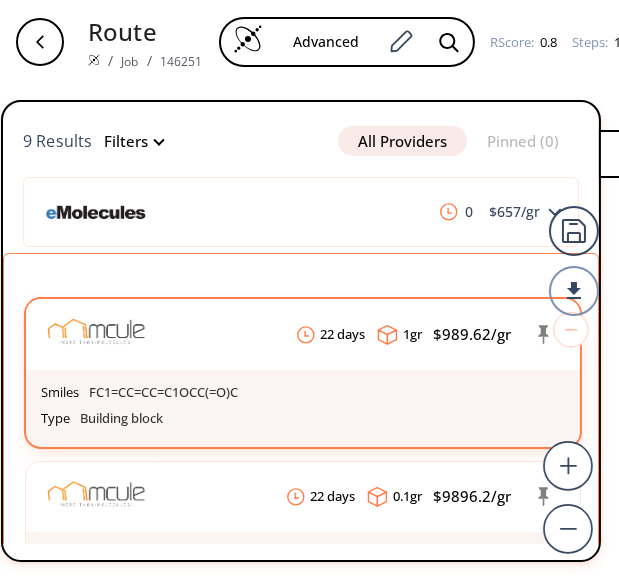 scroll, scrollTop: 266, scrollLeft: 0, axis: vertical 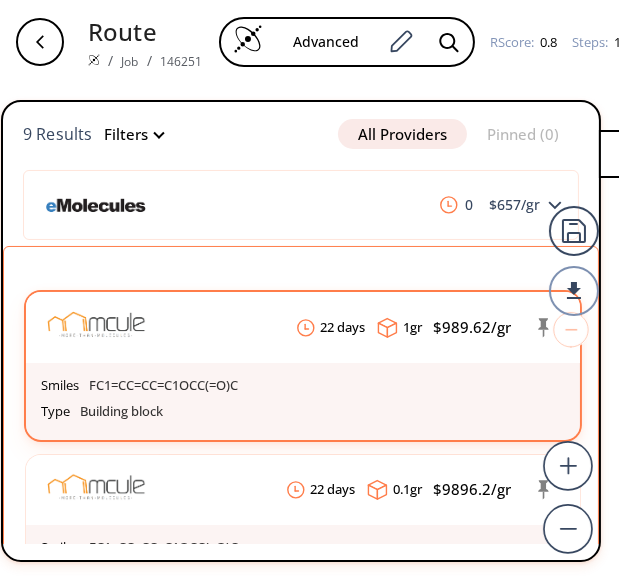 click on "Smiles FC1=CC=CC=C1OCC(=O)C" at bounding box center (303, 386) 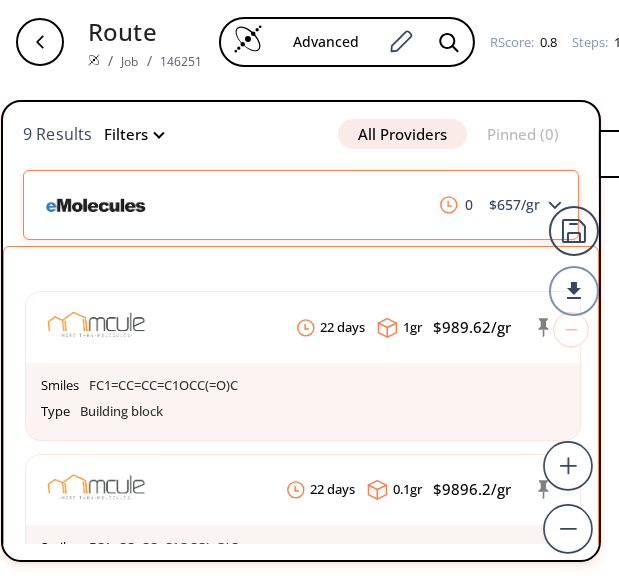 click on "0 $ 657 /gr" at bounding box center [301, 205] 